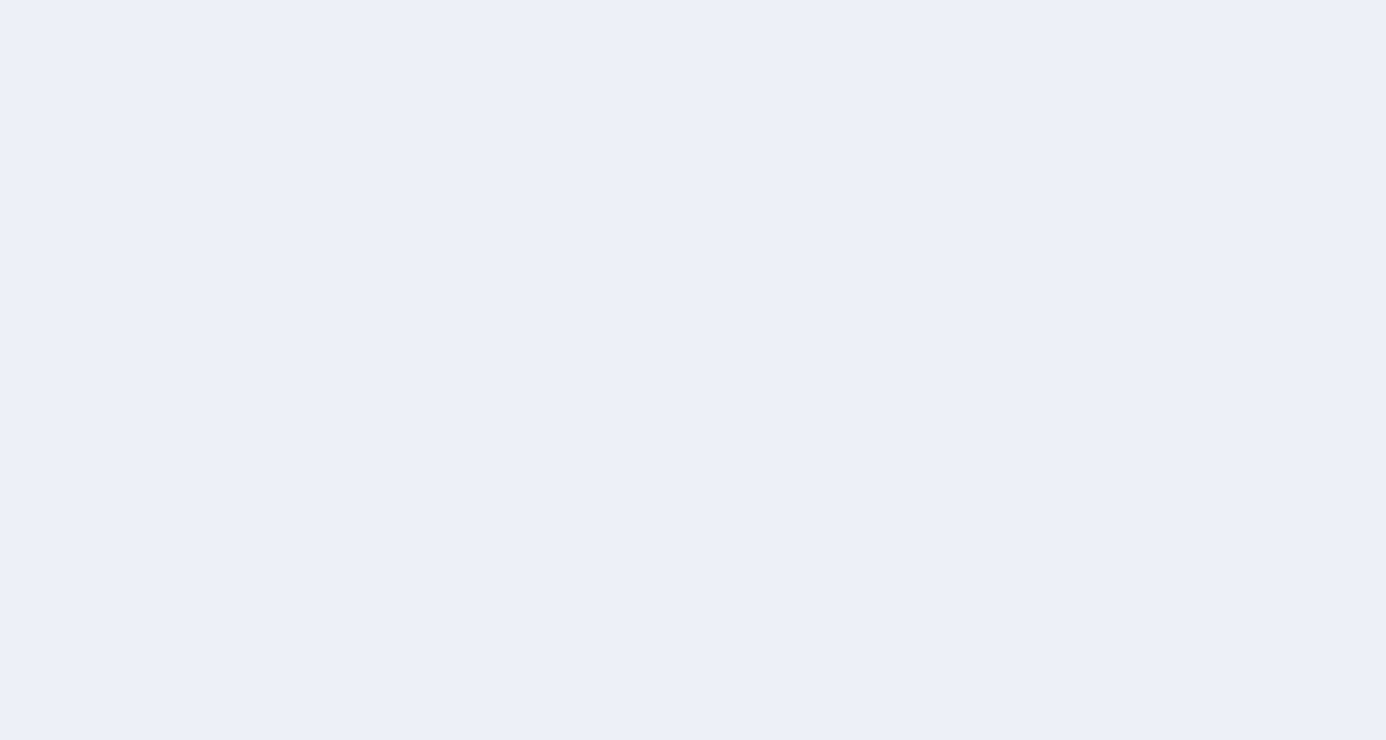scroll, scrollTop: 0, scrollLeft: 0, axis: both 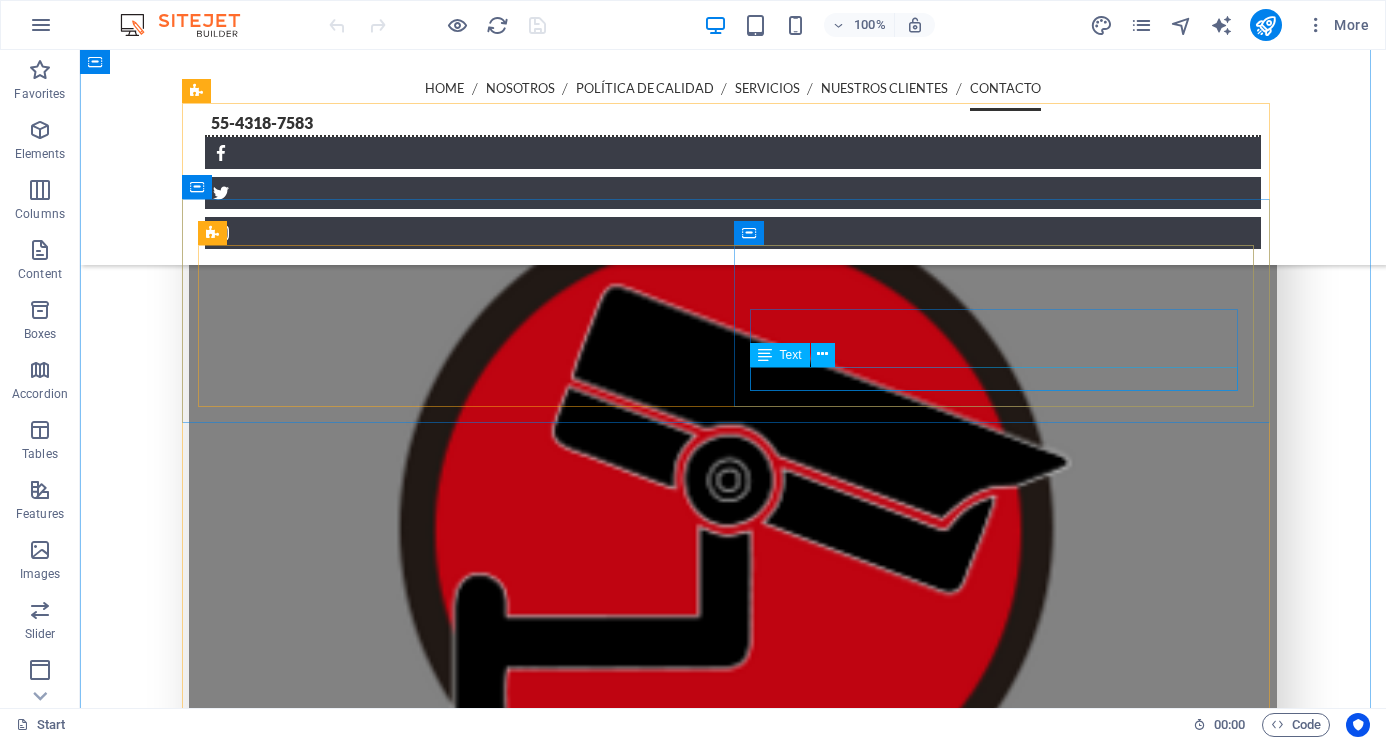 click on "[EMAIL]" at bounding box center (658, 14358) 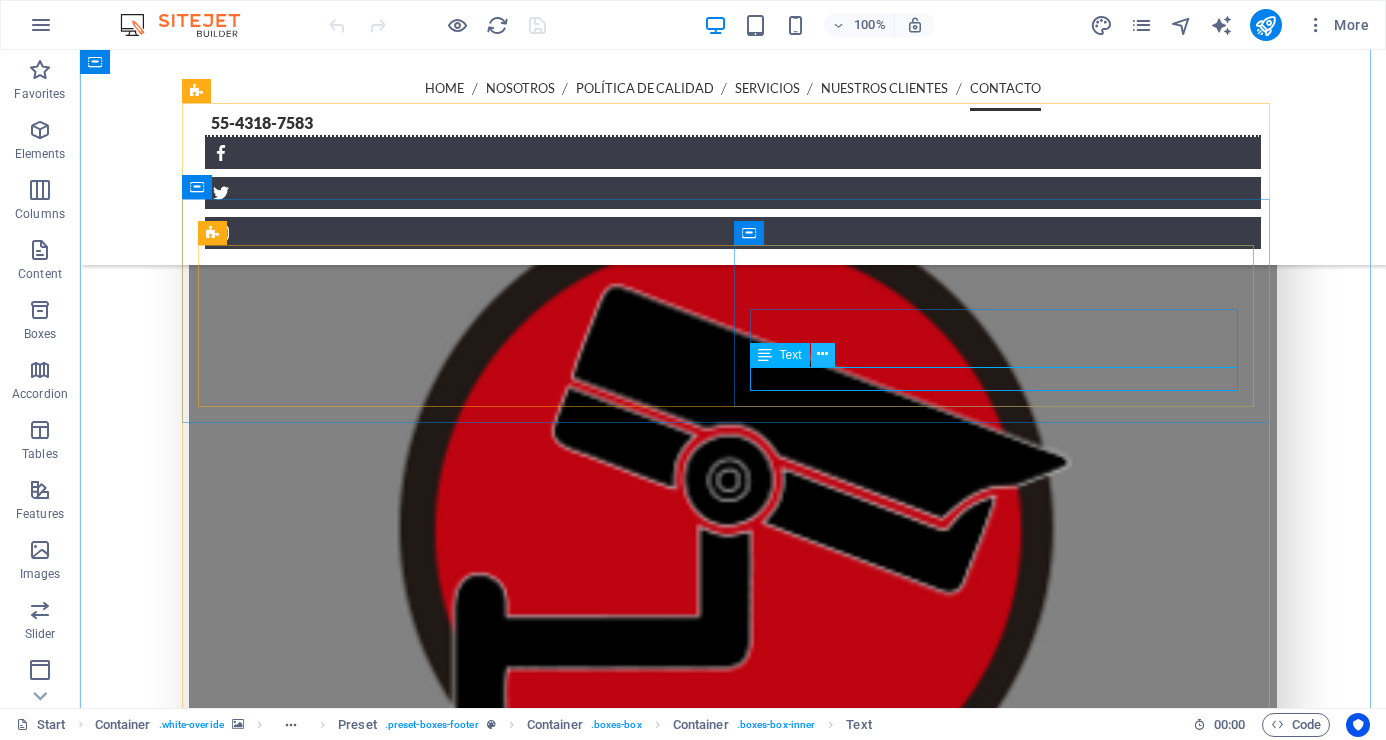 click at bounding box center [822, 354] 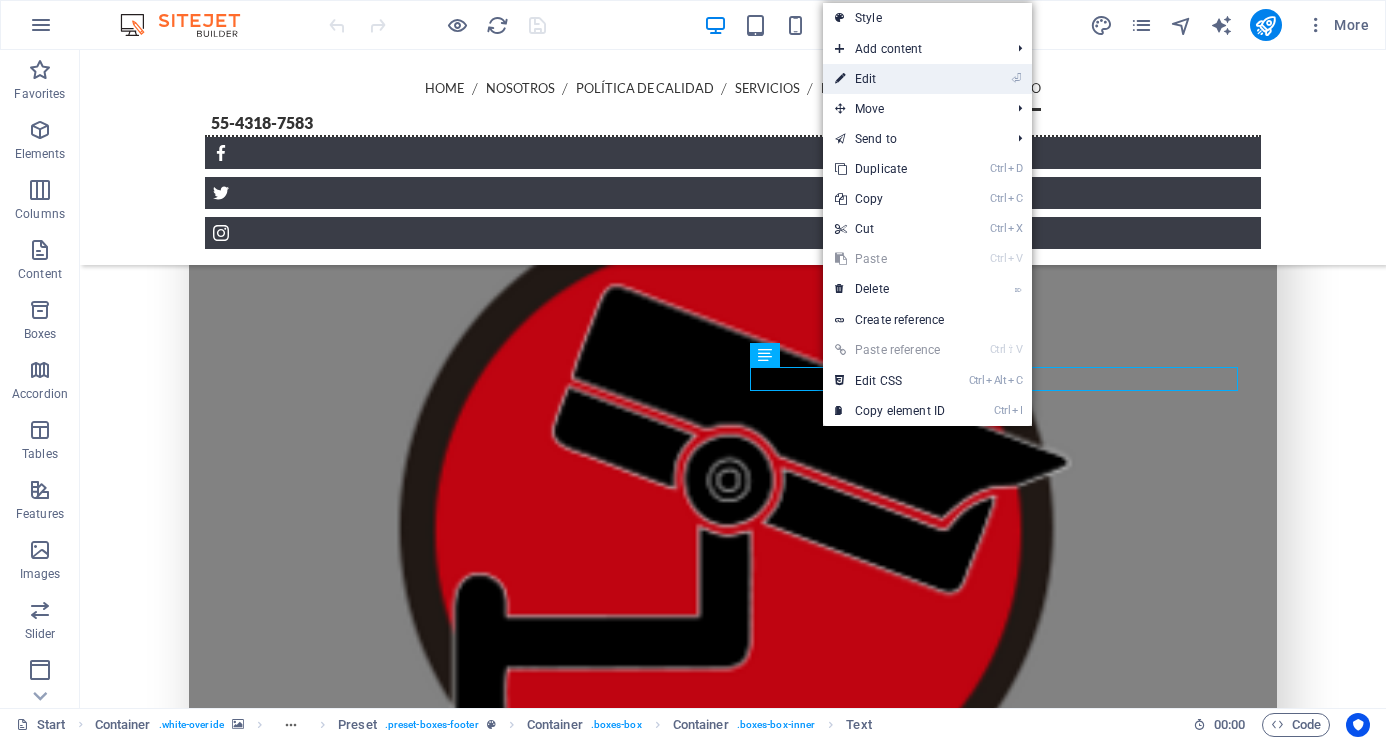 click on "⏎  Edit" at bounding box center [890, 79] 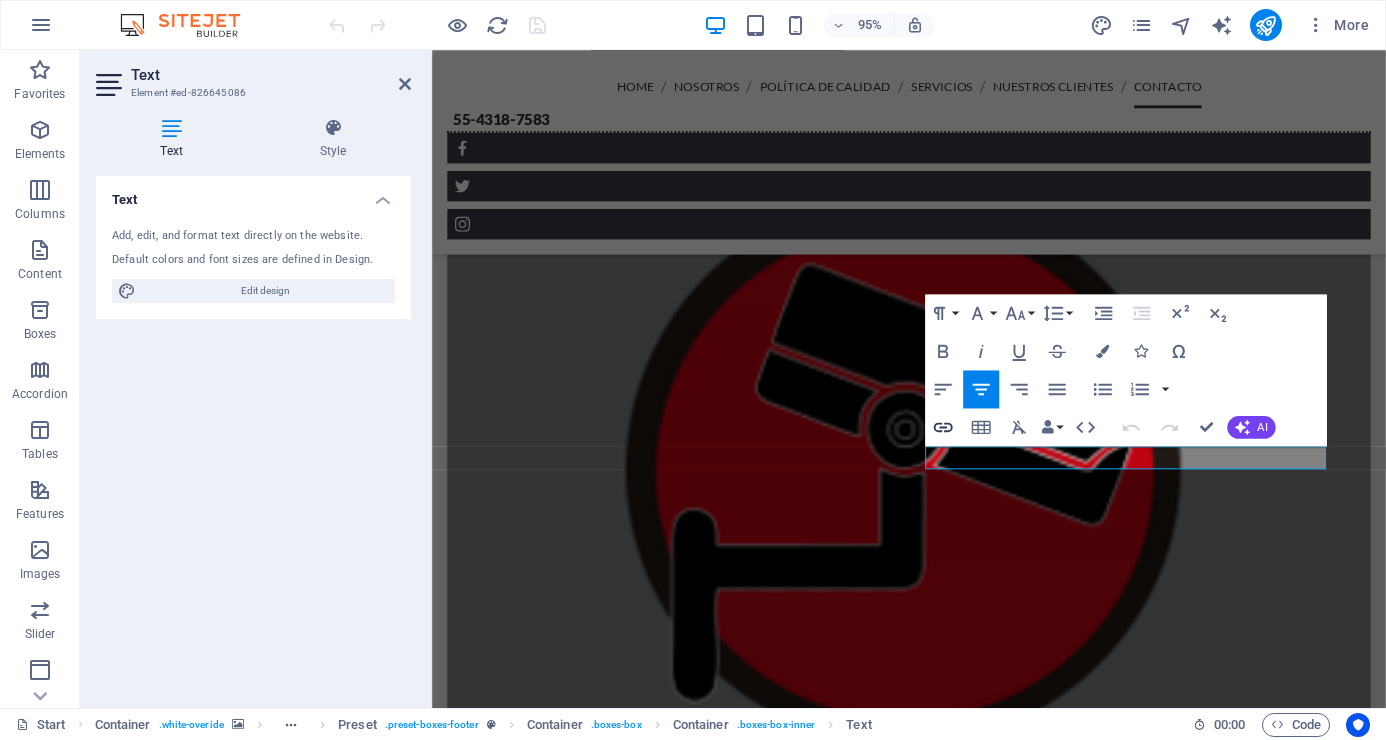 click 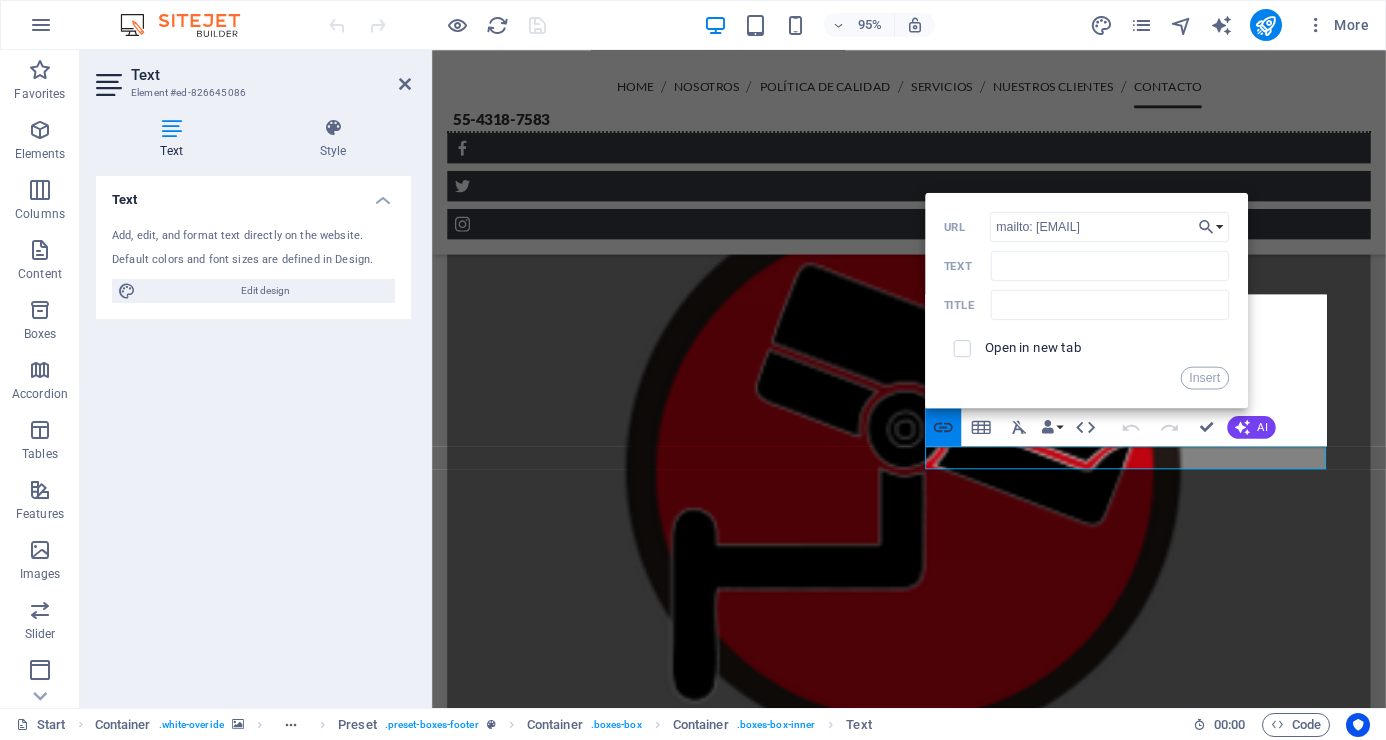 type on "mailto: [EMAIL]" 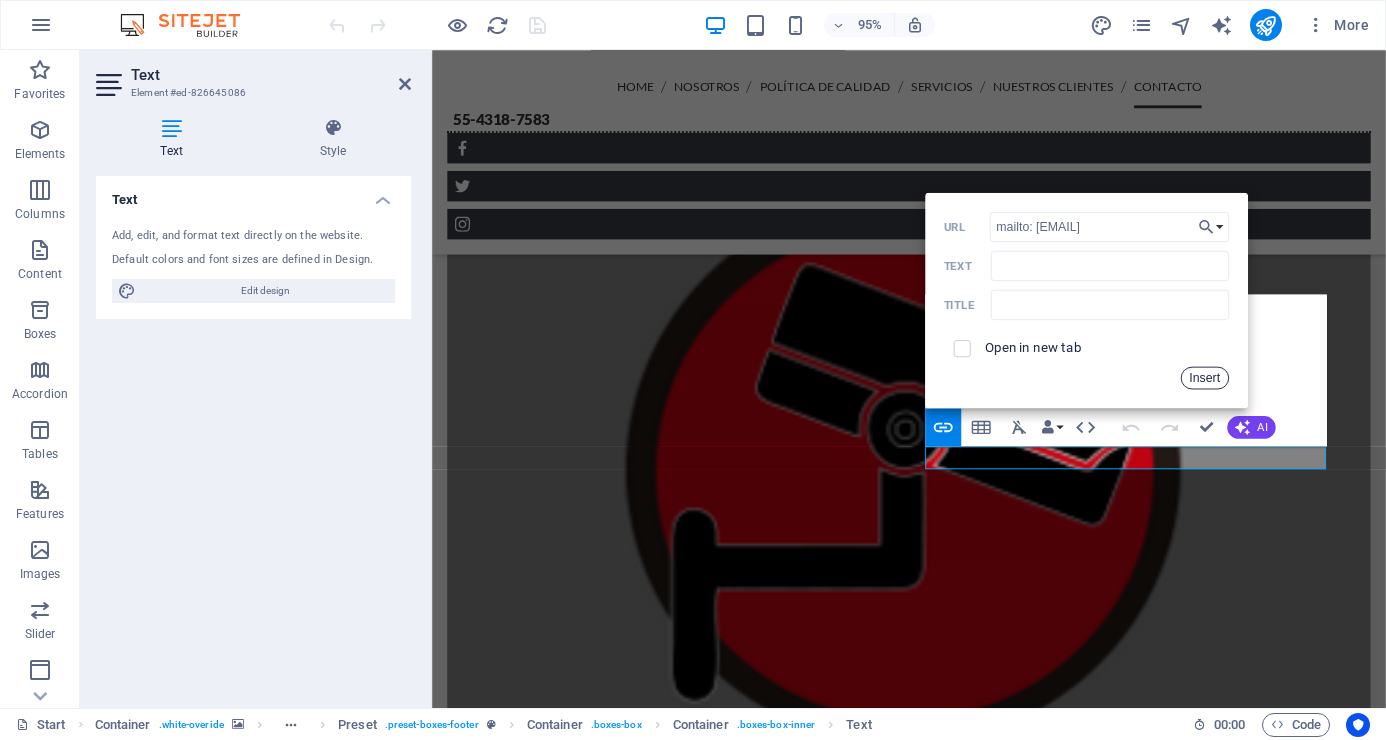 click on "Insert" at bounding box center (1205, 377) 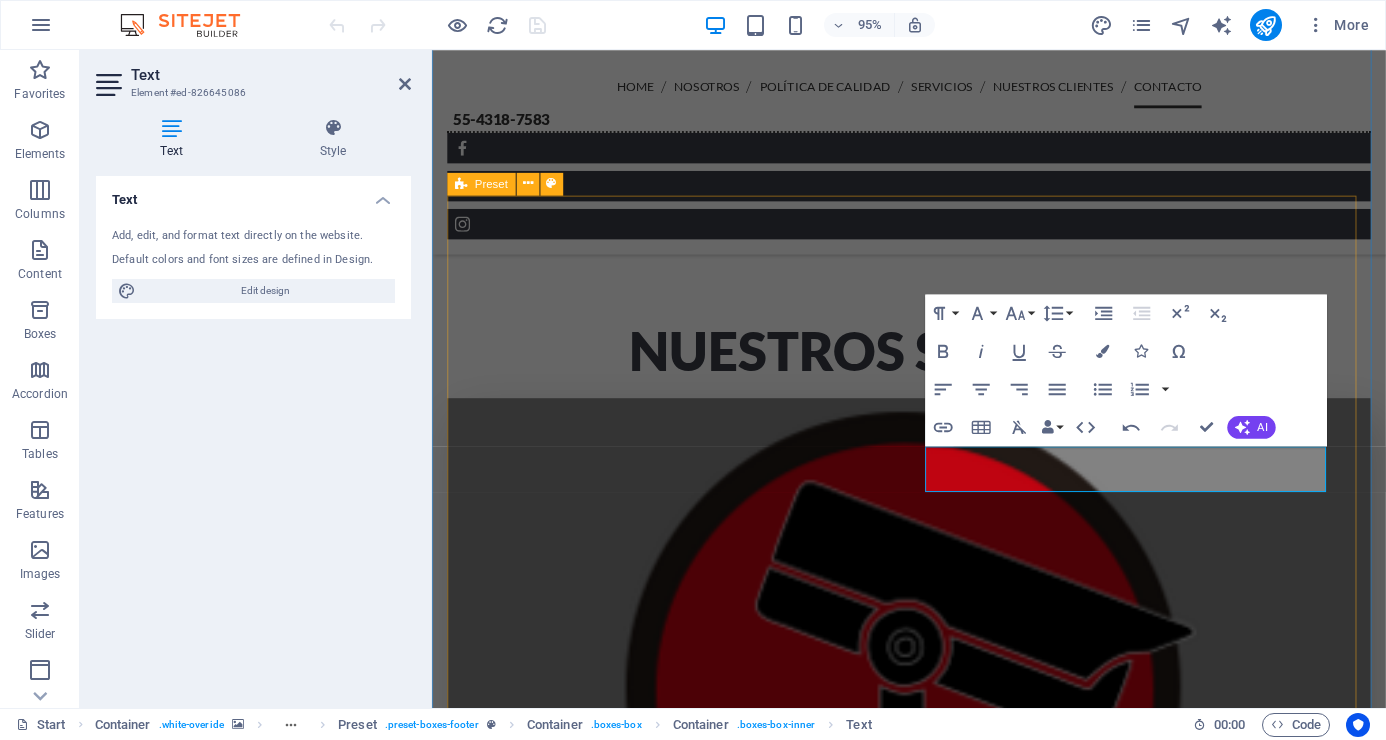 click on "Contáctanos Directamente Teléfono [PHONE] E-Mail mailto: [EMAIL] [EMAIL] Envíanos un Mensaje para Contactarte Déjanos un Mensaje y te Contactaremos. He leído y comprendo las políticas de privacidad. Unreadable? Load new Enviar Mensaje Legal Notice | Privacy" at bounding box center (934, 13712) 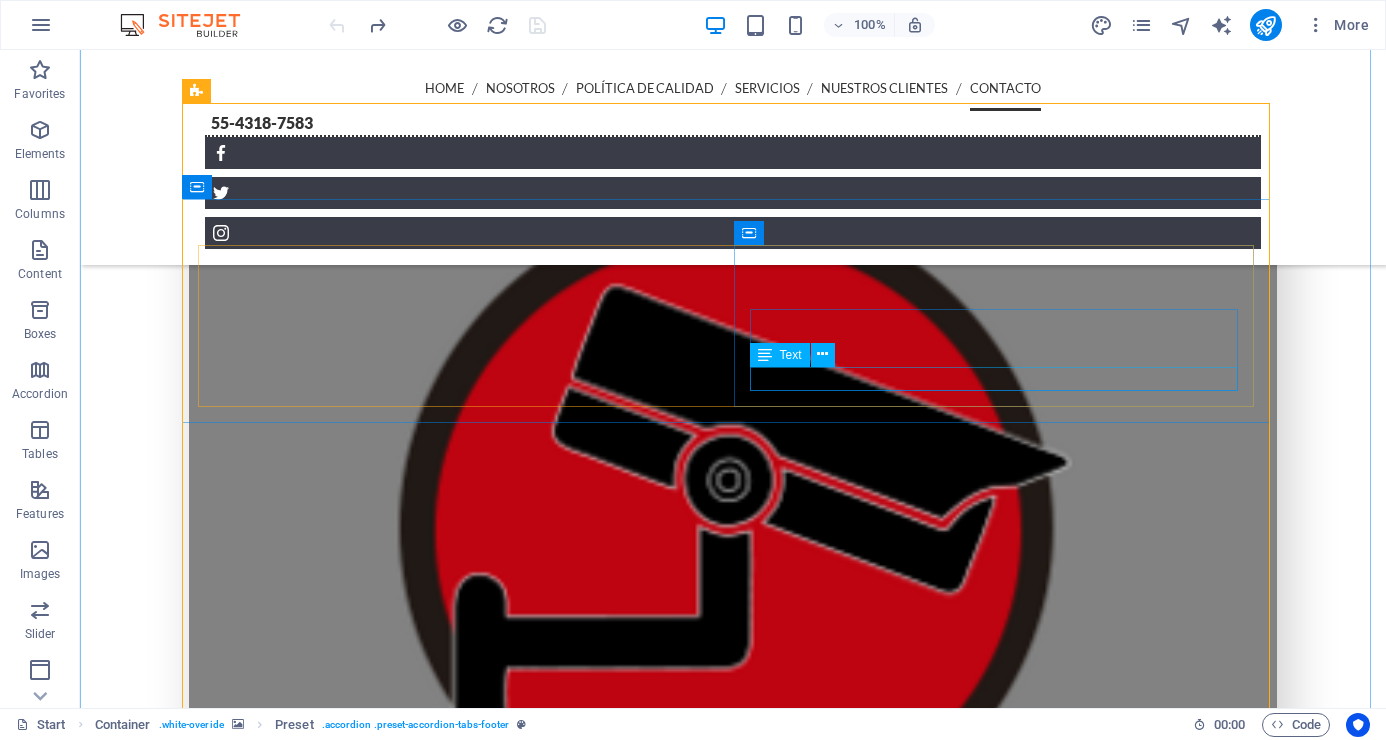 click on "[EMAIL]" at bounding box center [658, 14358] 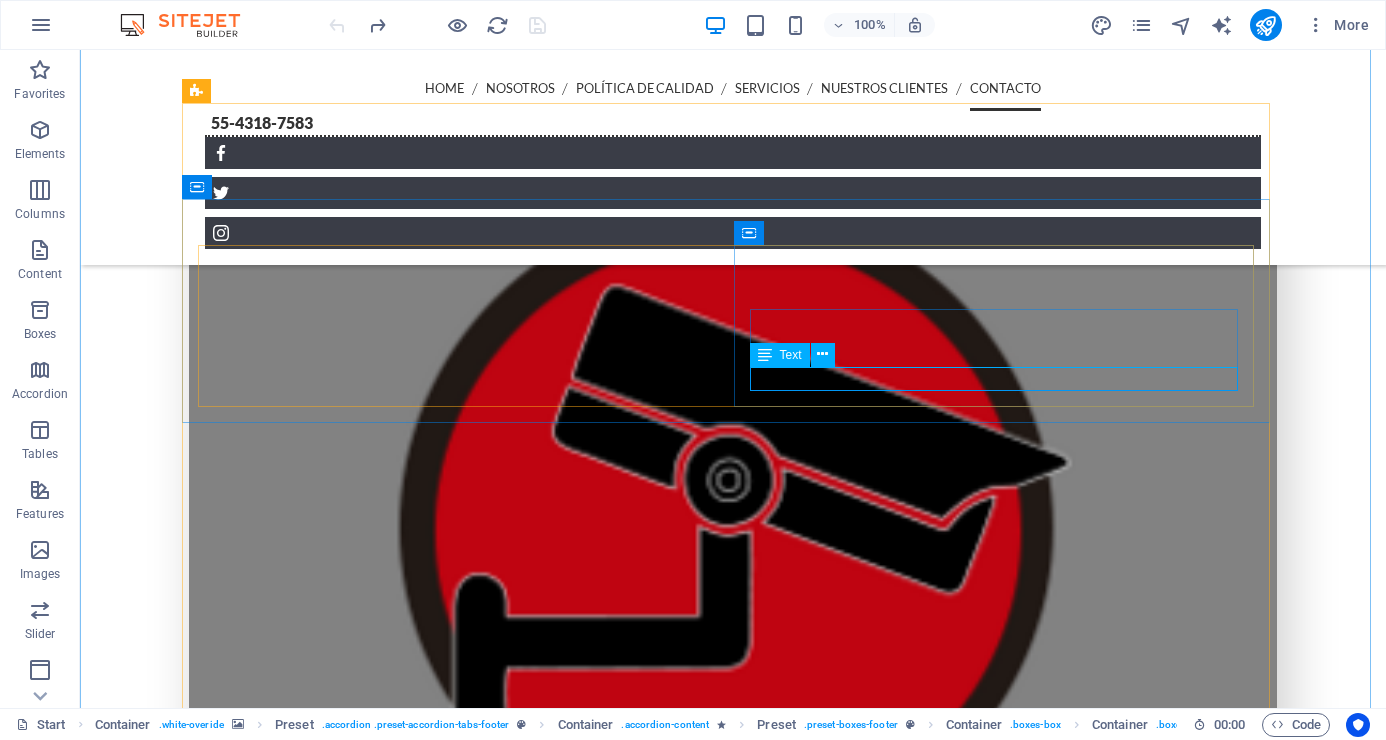 click on "[EMAIL]" at bounding box center (658, 14358) 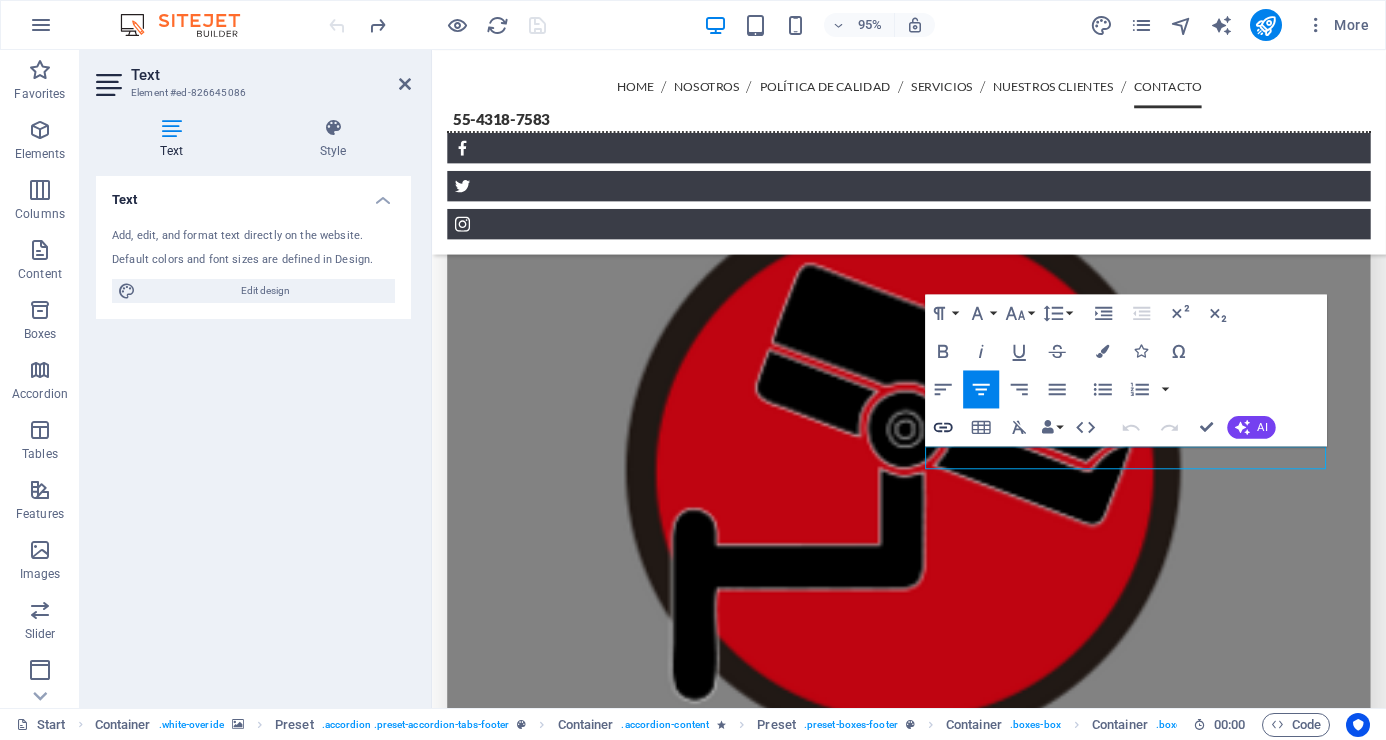 click 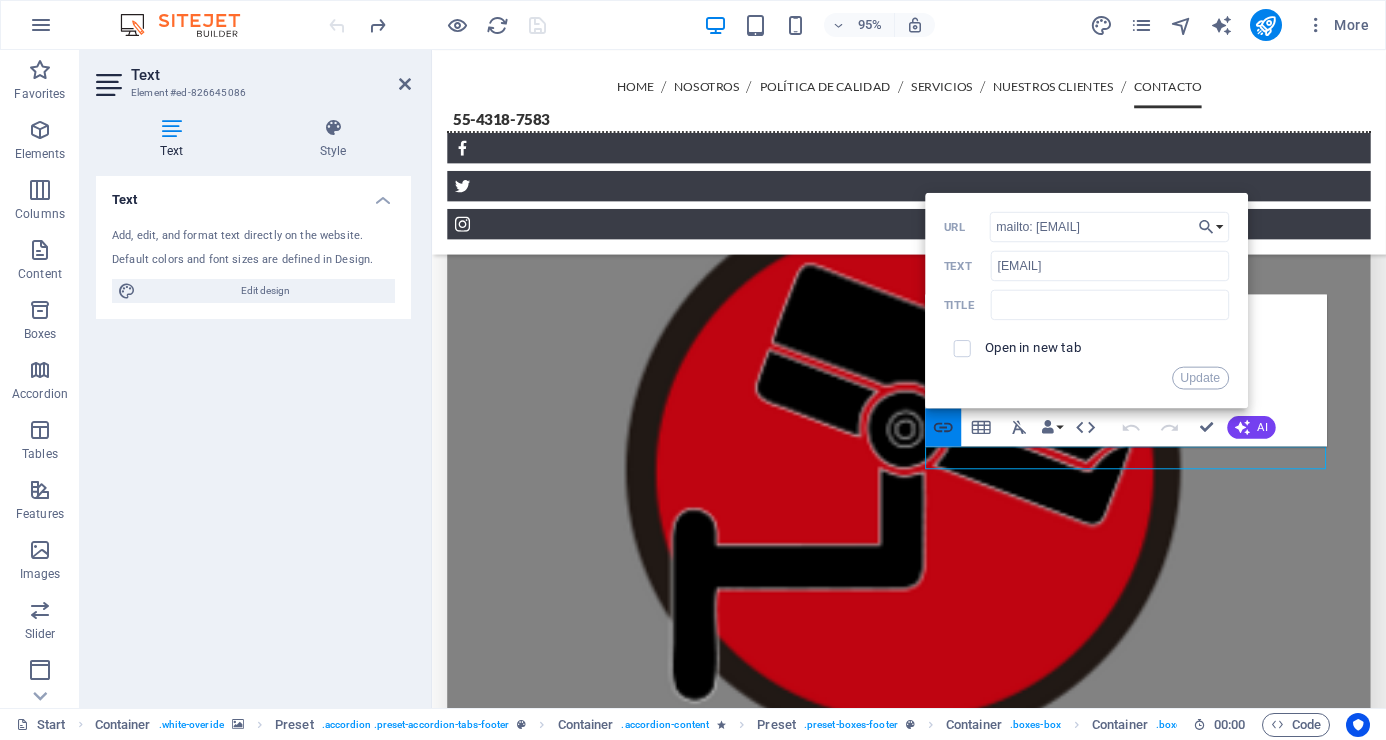 scroll, scrollTop: 0, scrollLeft: 22, axis: horizontal 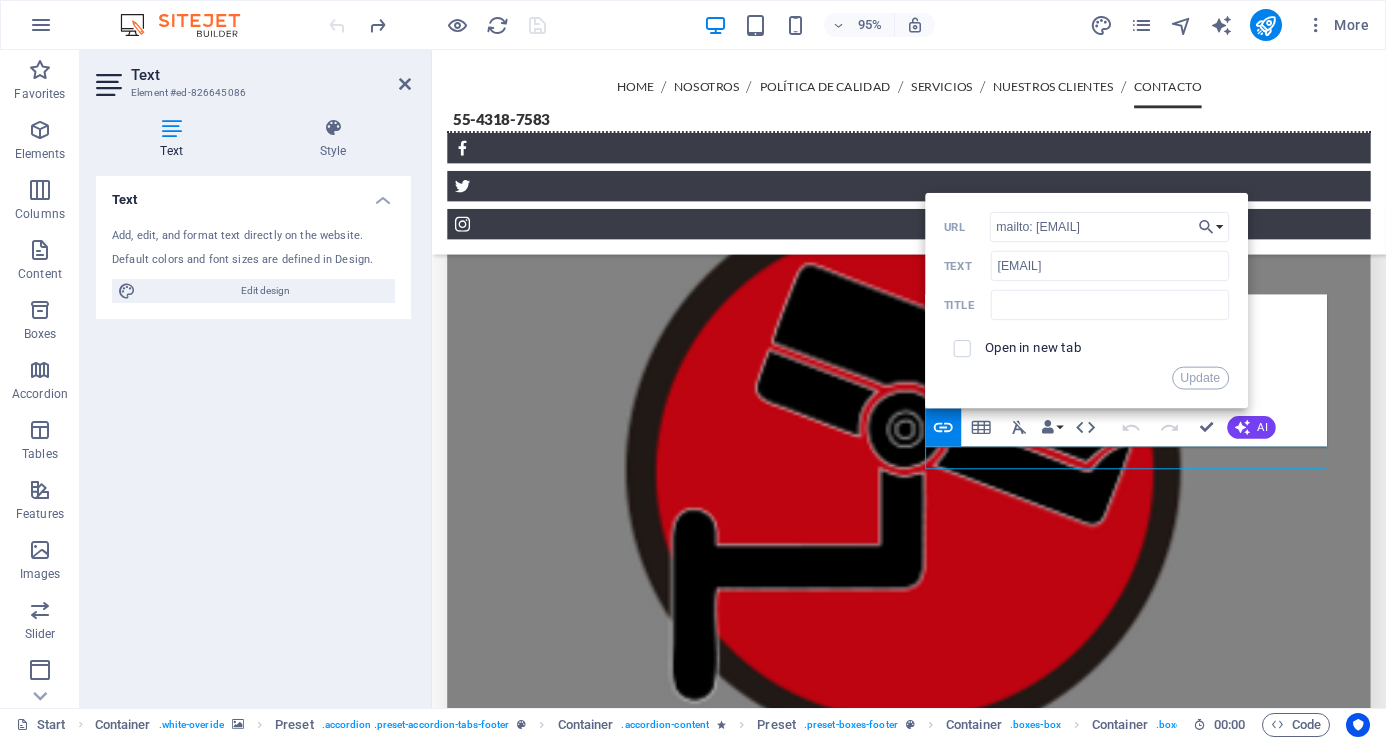 click on "Text Add, edit, and format text directly on the website. Default colors and font sizes are defined in Design. Edit design Alignment Left aligned Centered Right aligned" at bounding box center [253, 434] 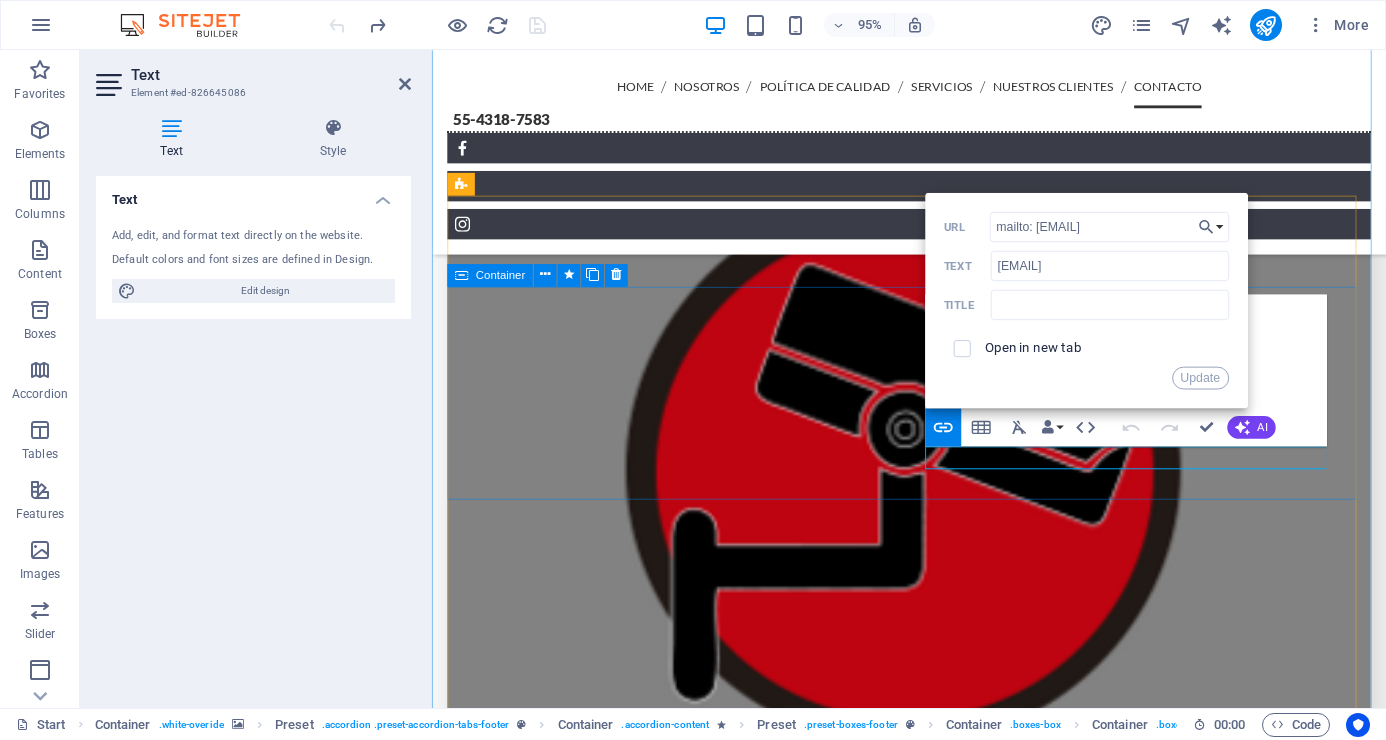 click at bounding box center (1143, 13138) 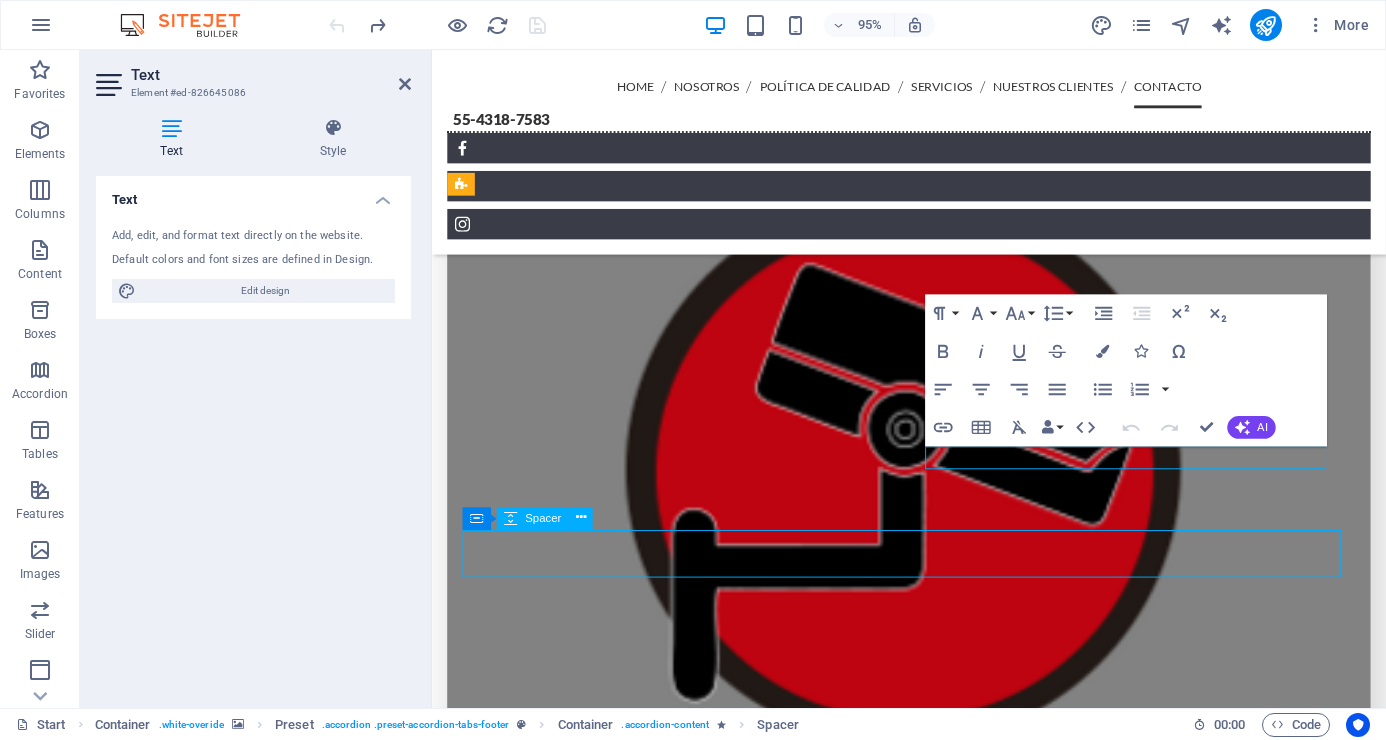scroll, scrollTop: 6470, scrollLeft: 0, axis: vertical 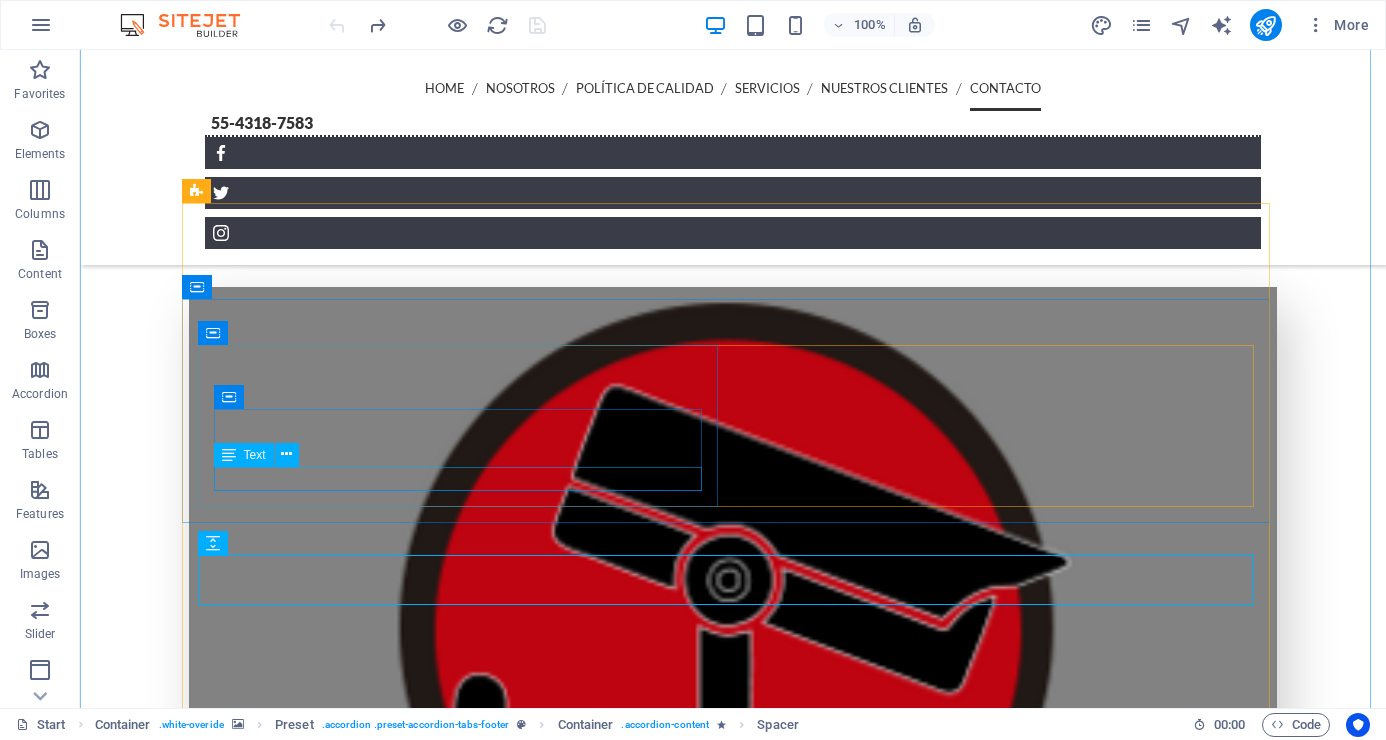click on "55 4318 7583" at bounding box center (658, 14288) 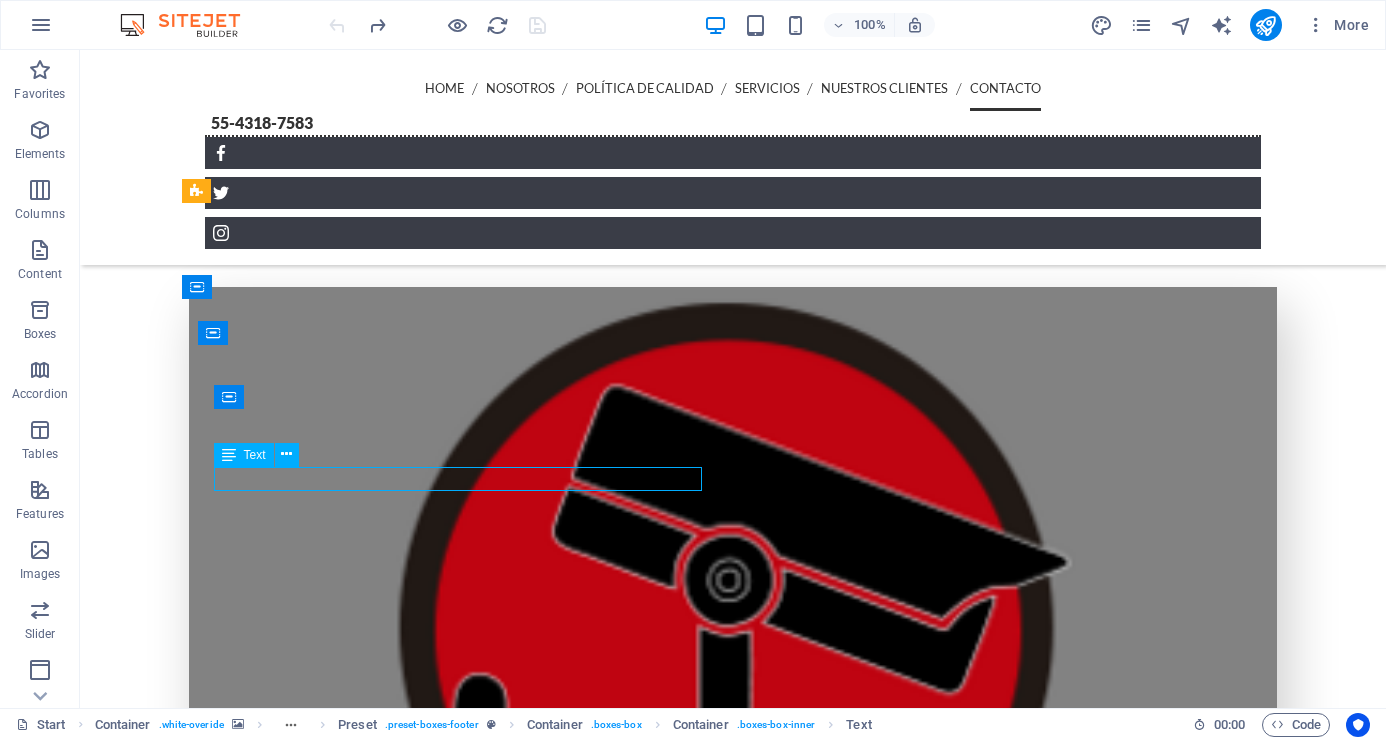 click on "55 4318 7583" at bounding box center [658, 14288] 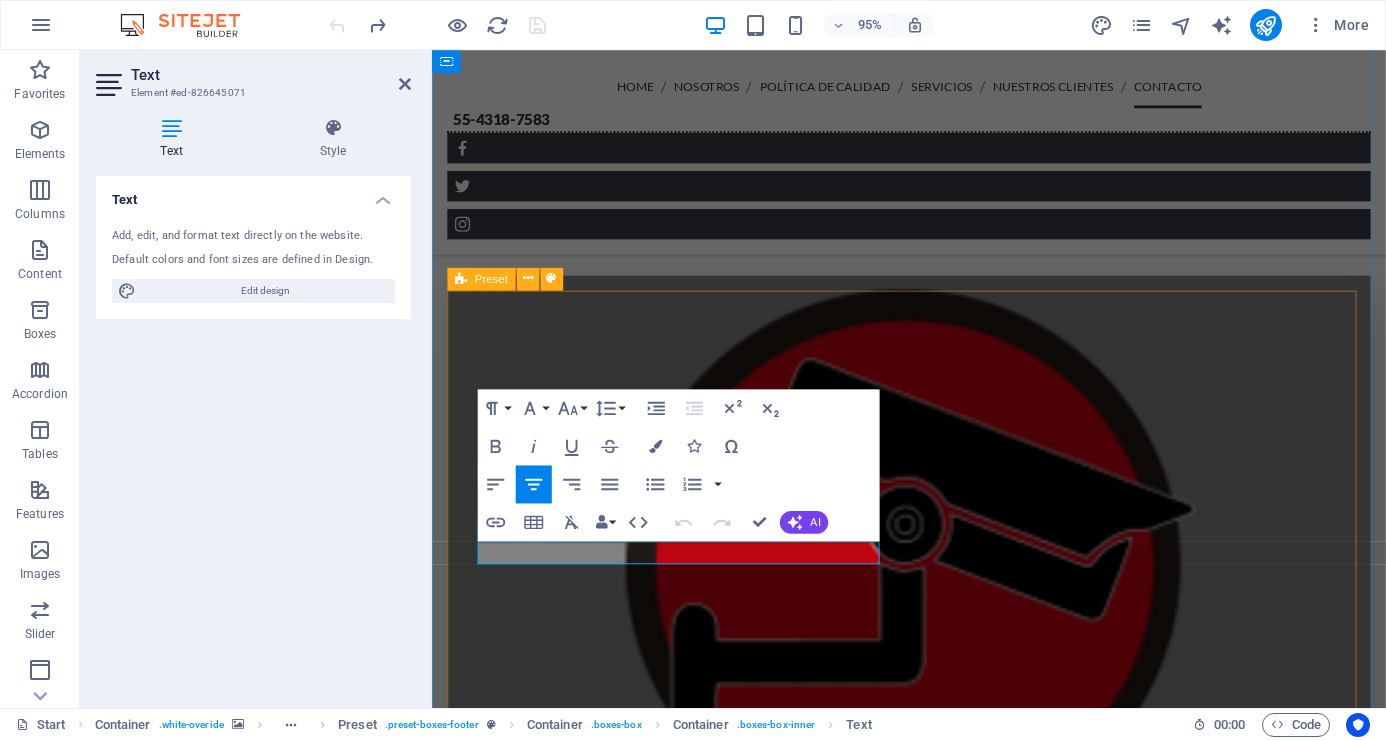 click on "Contáctanos Directamente Teléfono [PHONE] E-Mail [EMAIL] Envíanos un Mensaje para Contactarte Déjanos un Mensaje y te Contactaremos. He leído y comprendo las políticas de privacidad. Unreadable? Load new Enviar Mensaje Legal Notice | Privacy" at bounding box center [934, 13559] 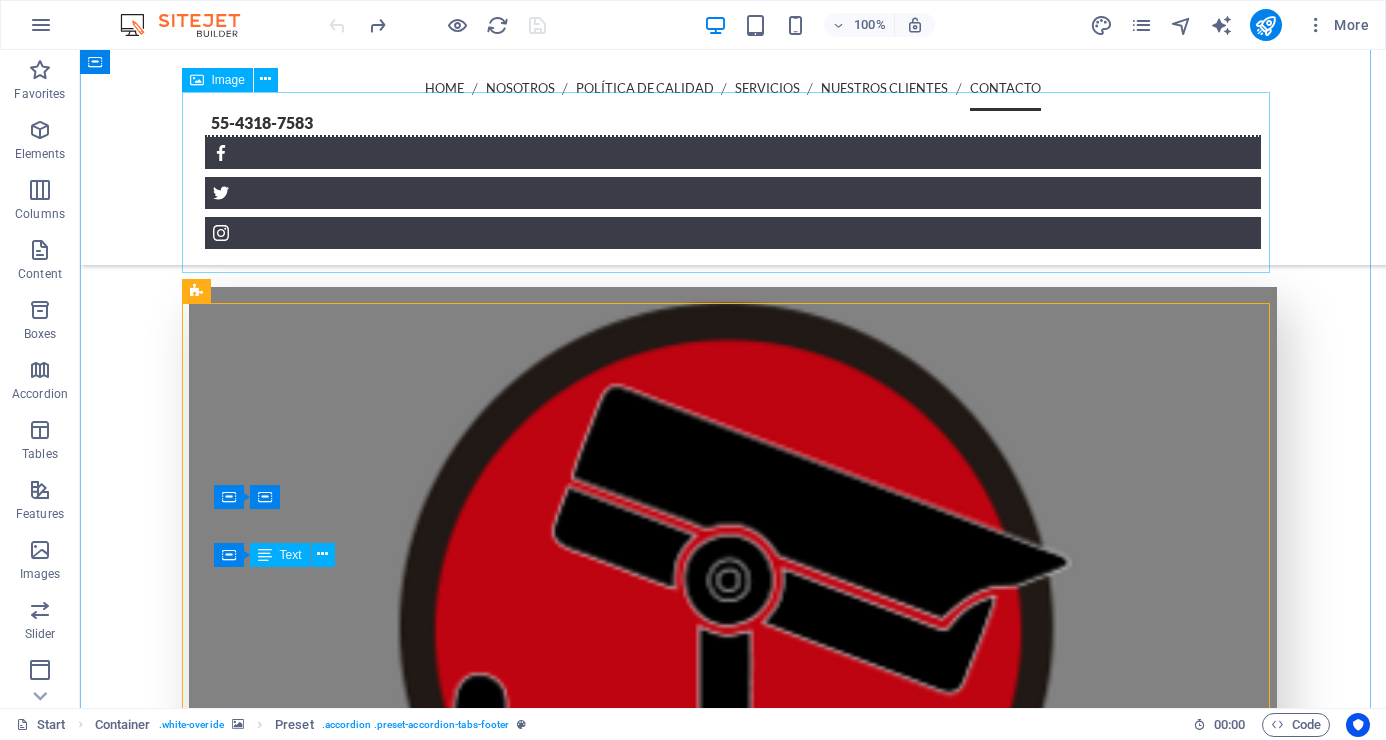 scroll, scrollTop: 6370, scrollLeft: 0, axis: vertical 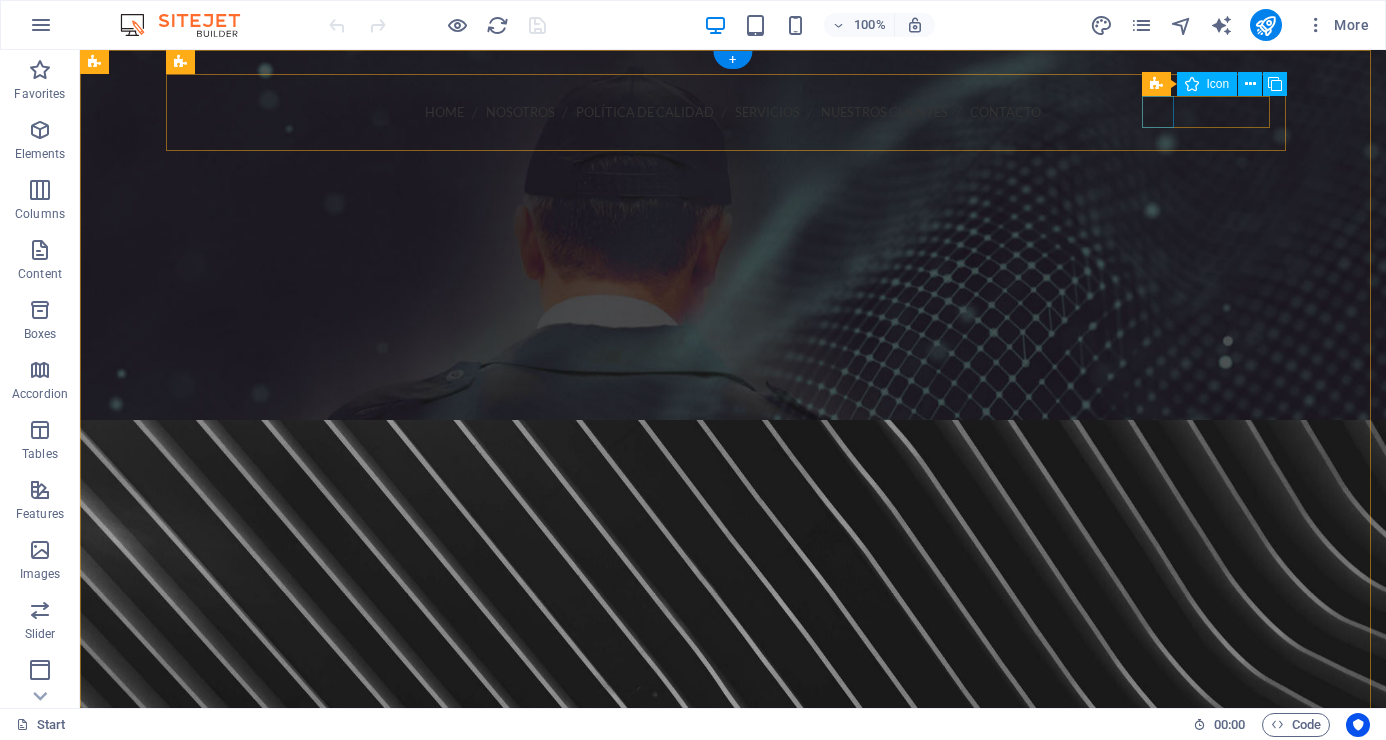 click at bounding box center [733, 177] 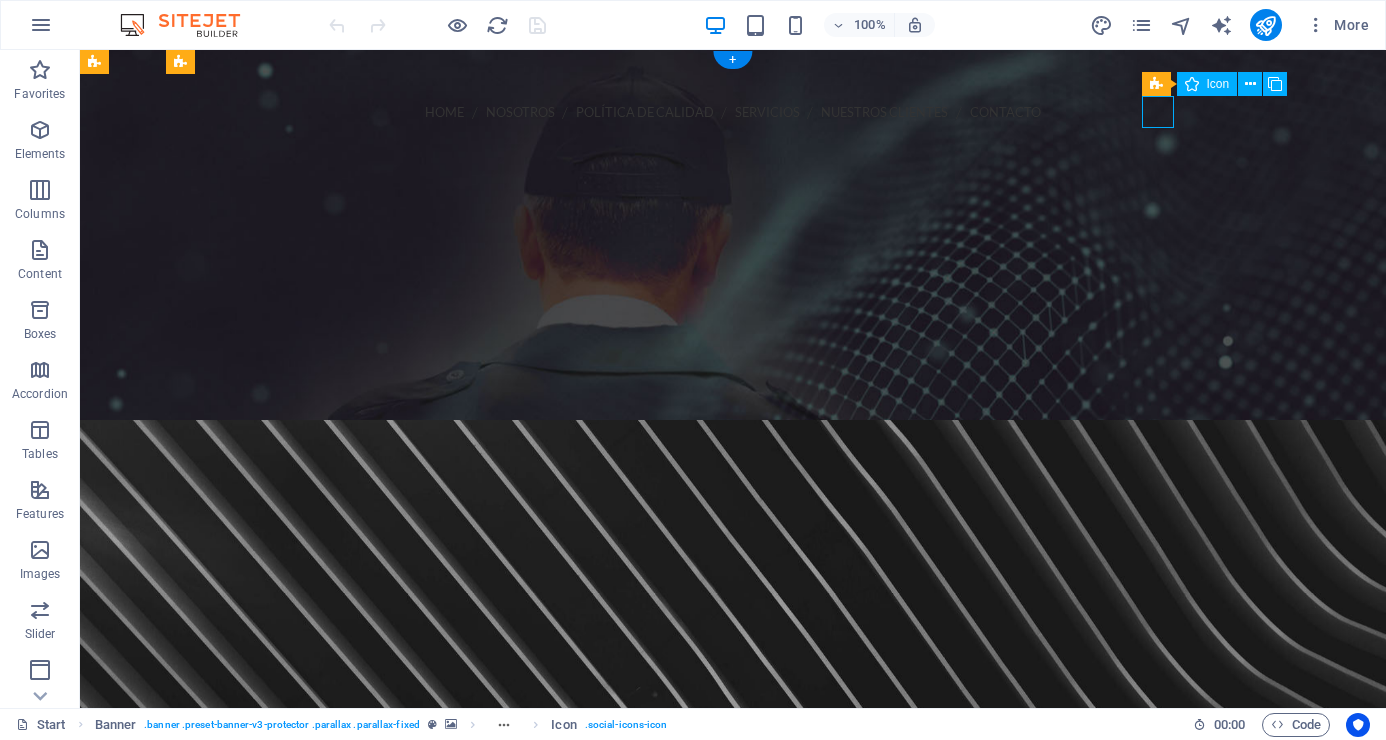 click at bounding box center (733, 177) 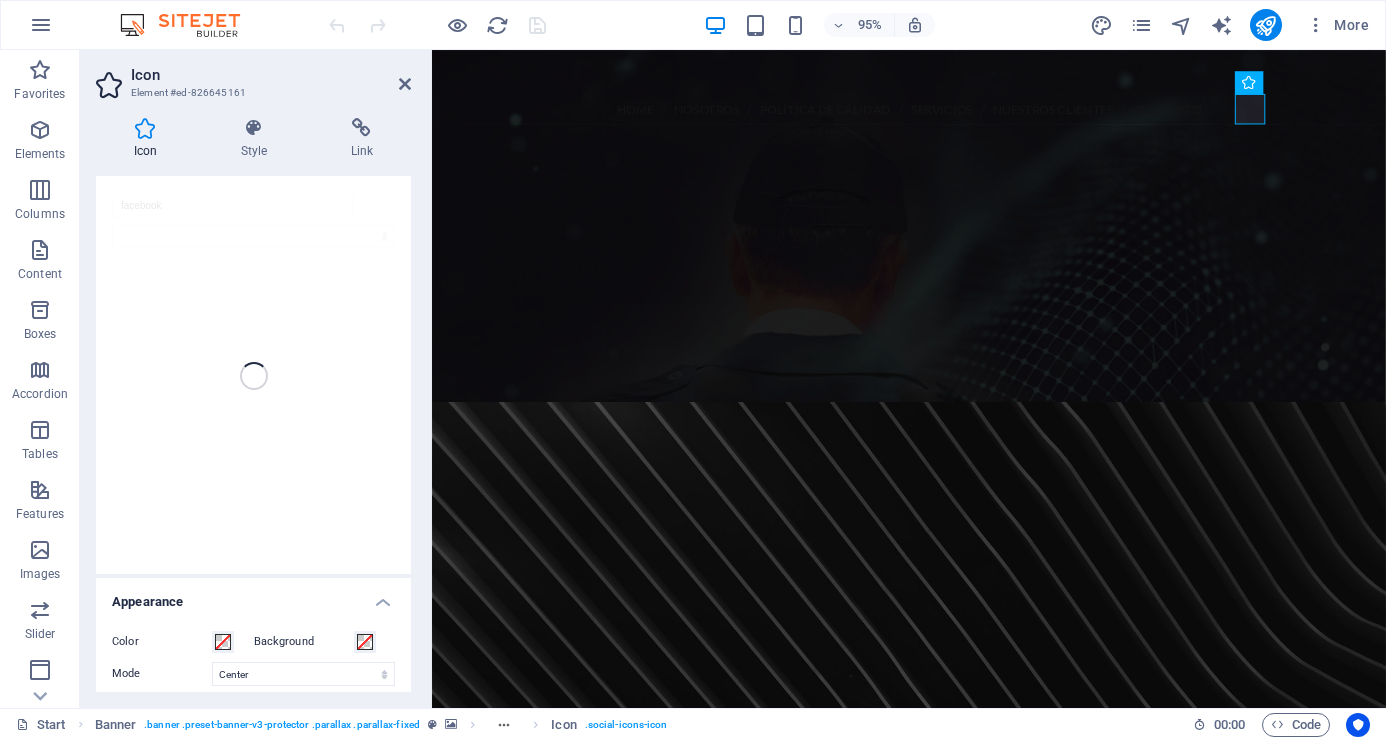 scroll, scrollTop: 0, scrollLeft: 0, axis: both 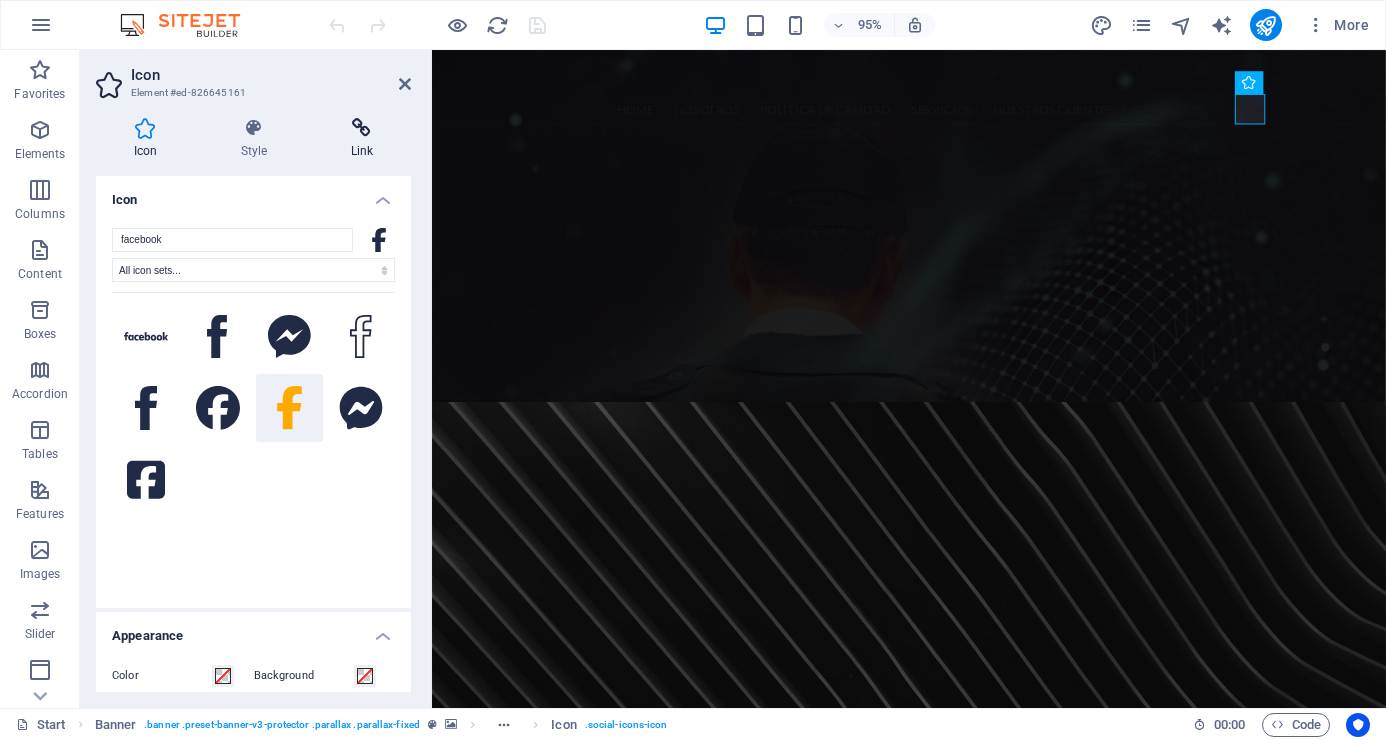 click at bounding box center [362, 128] 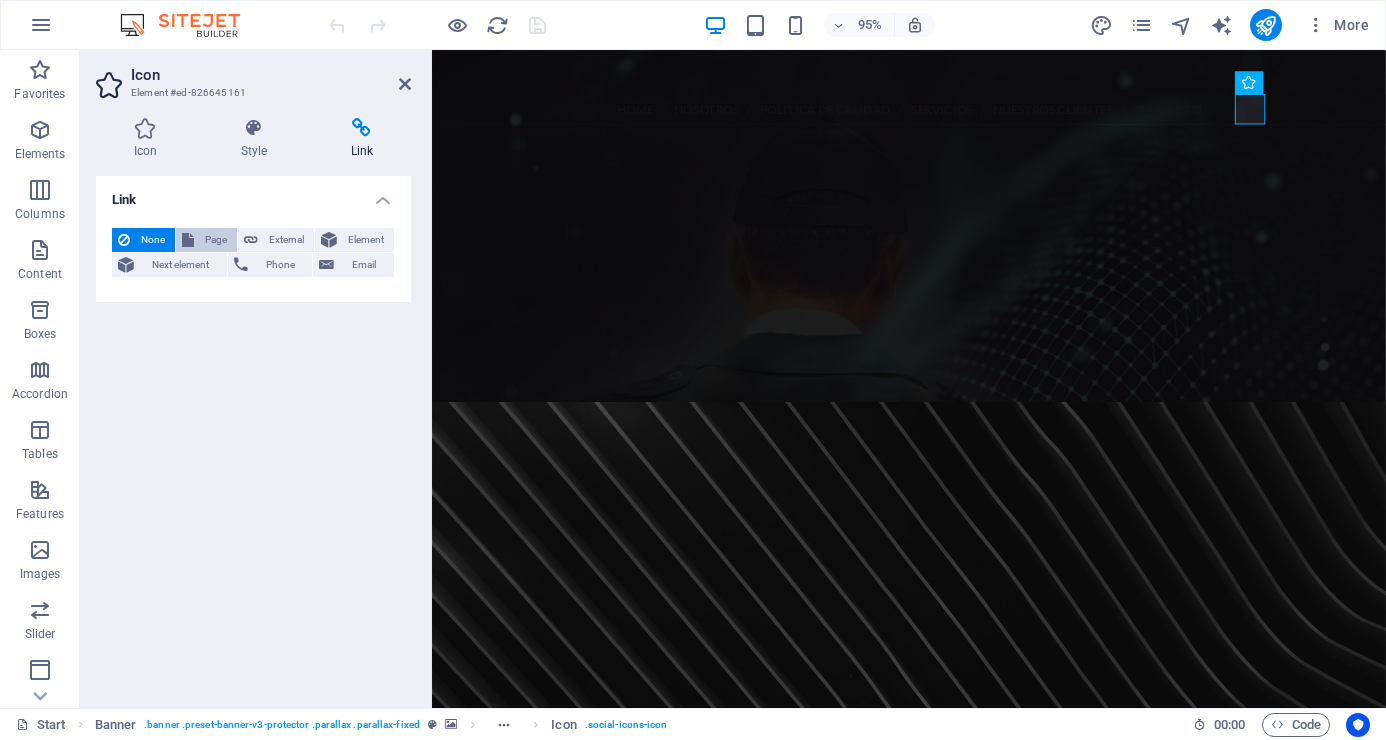 click on "Page" at bounding box center (215, 240) 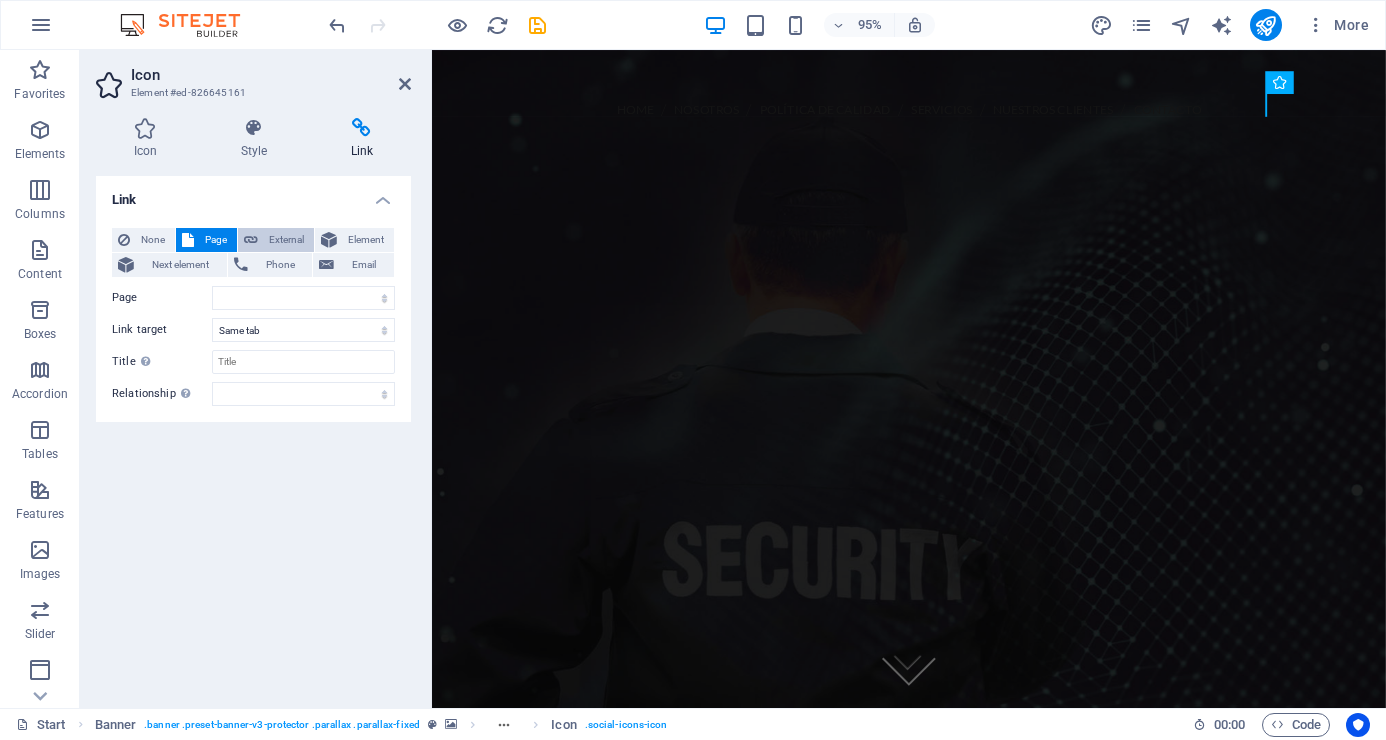 click on "External" at bounding box center [286, 240] 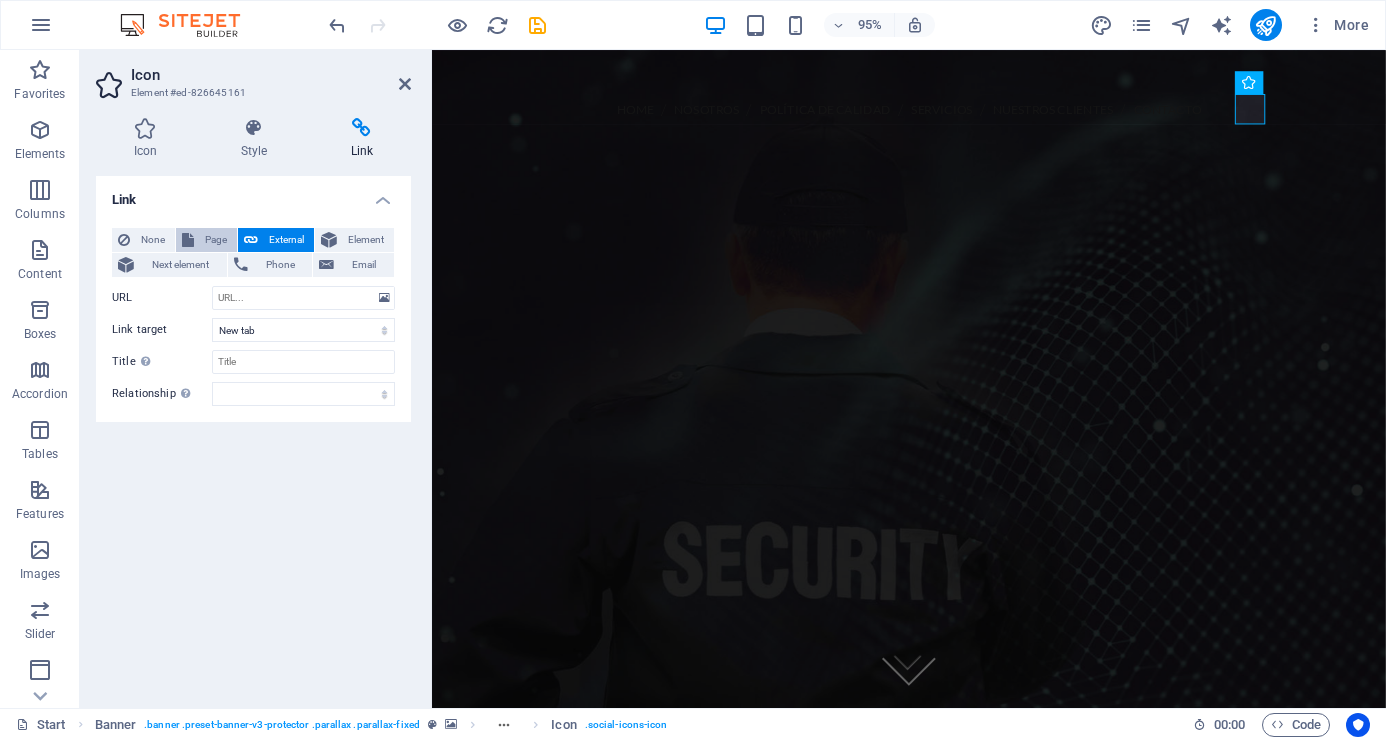 click on "Page" at bounding box center (215, 240) 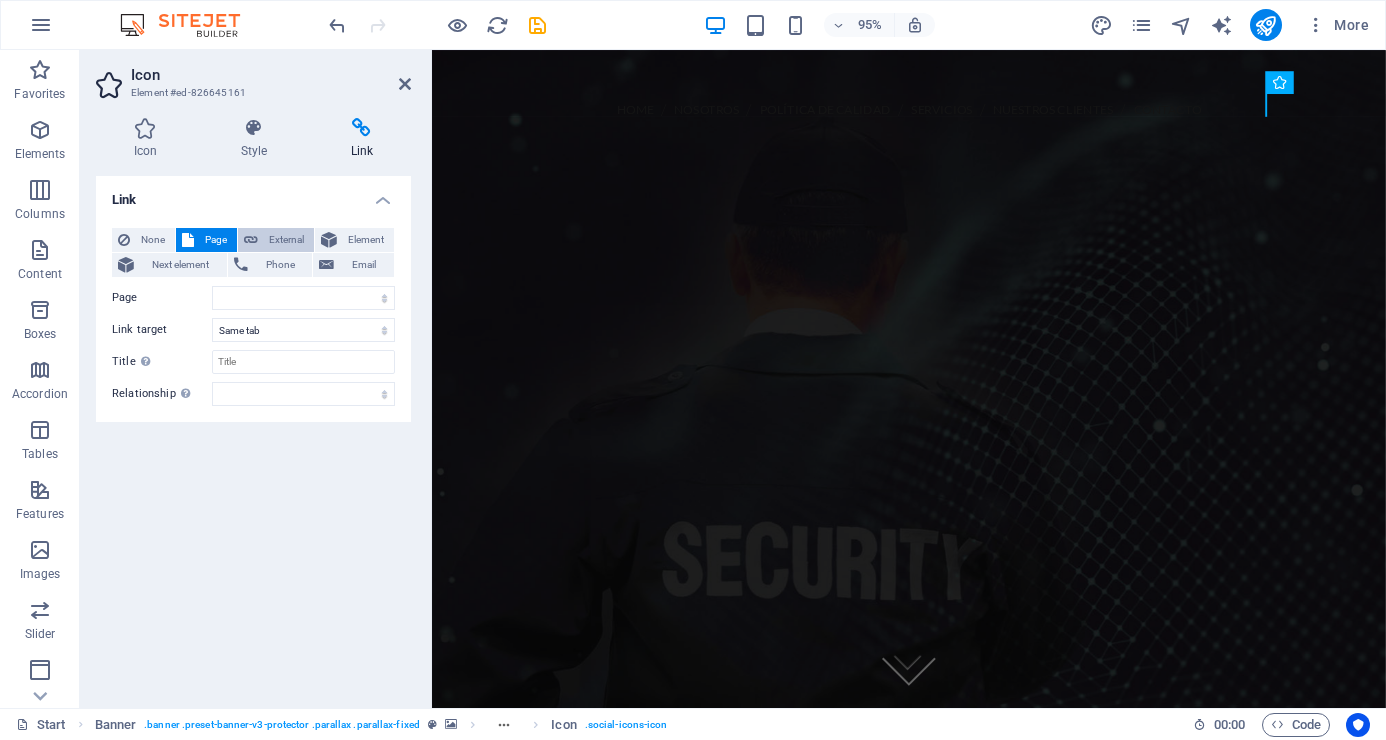 click on "External" at bounding box center (286, 240) 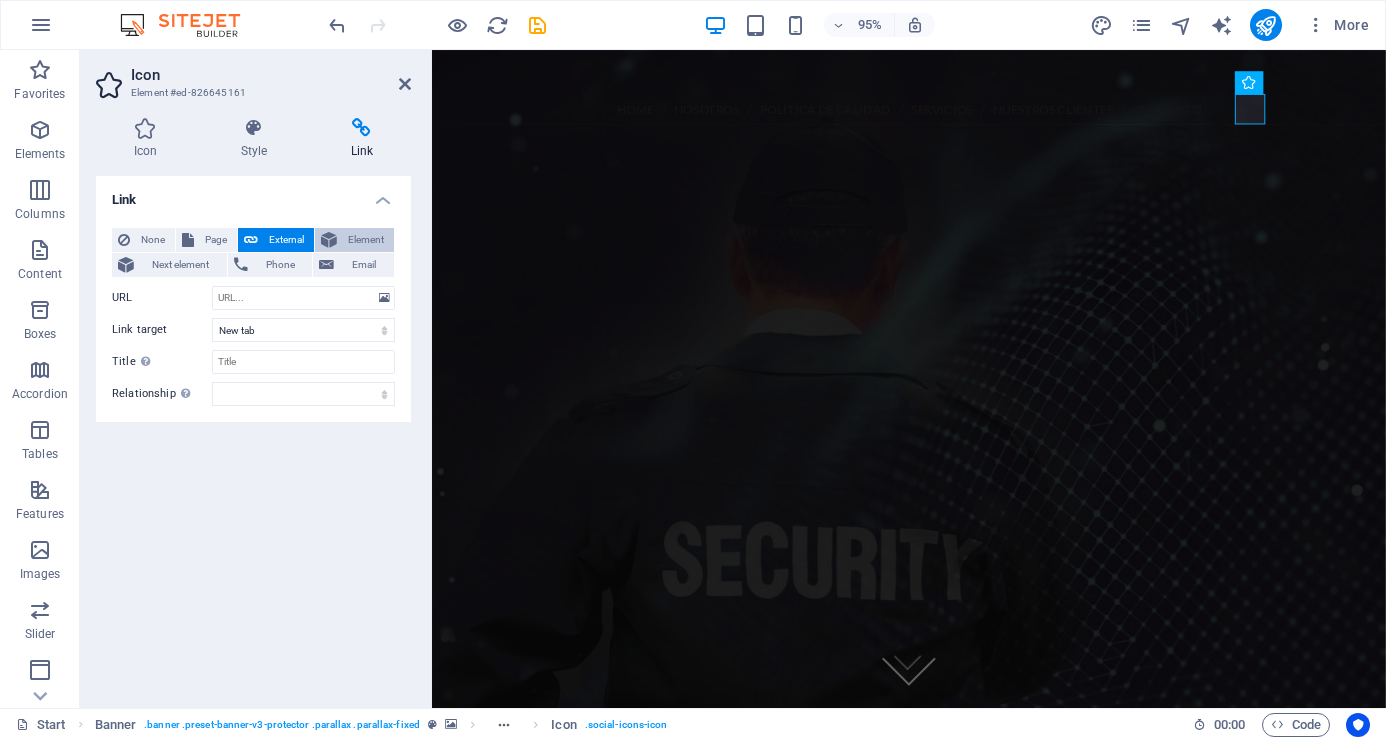 click on "Element" at bounding box center [365, 240] 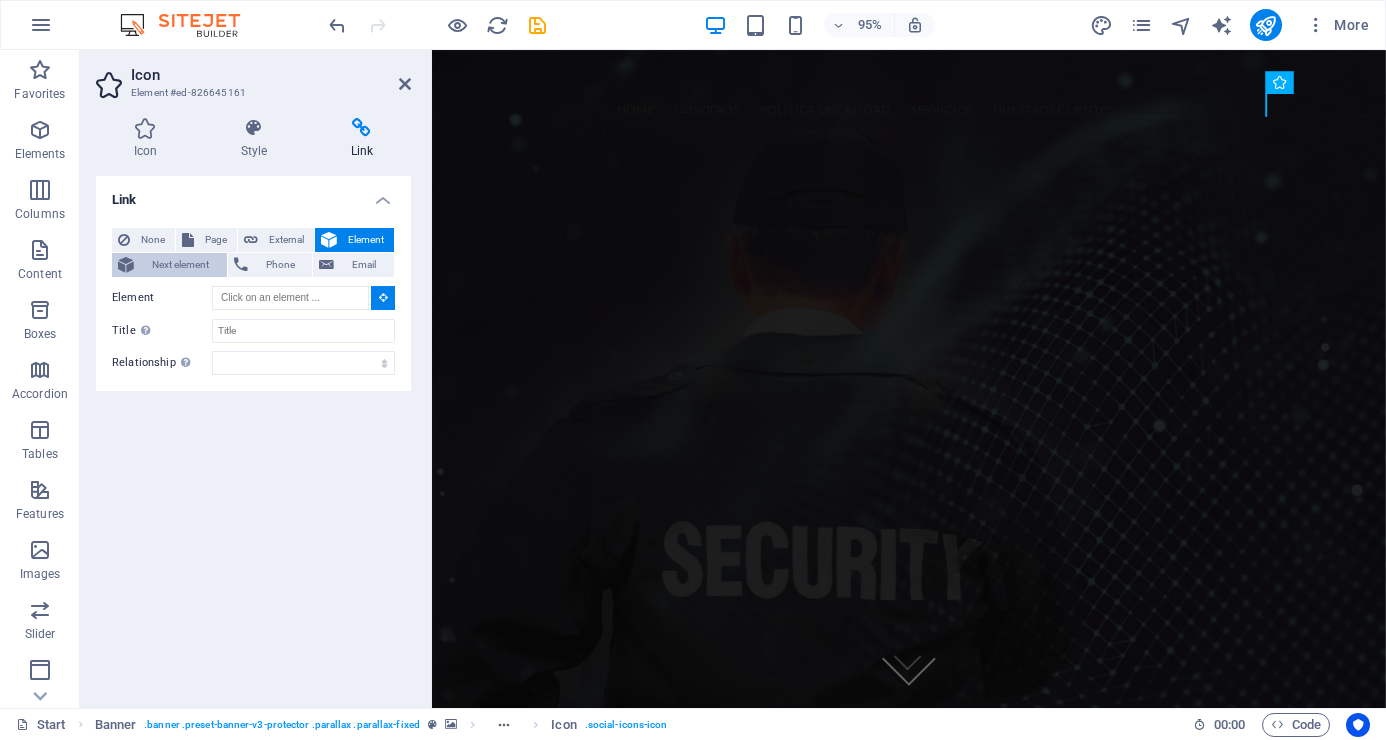 click on "Next element" at bounding box center [180, 265] 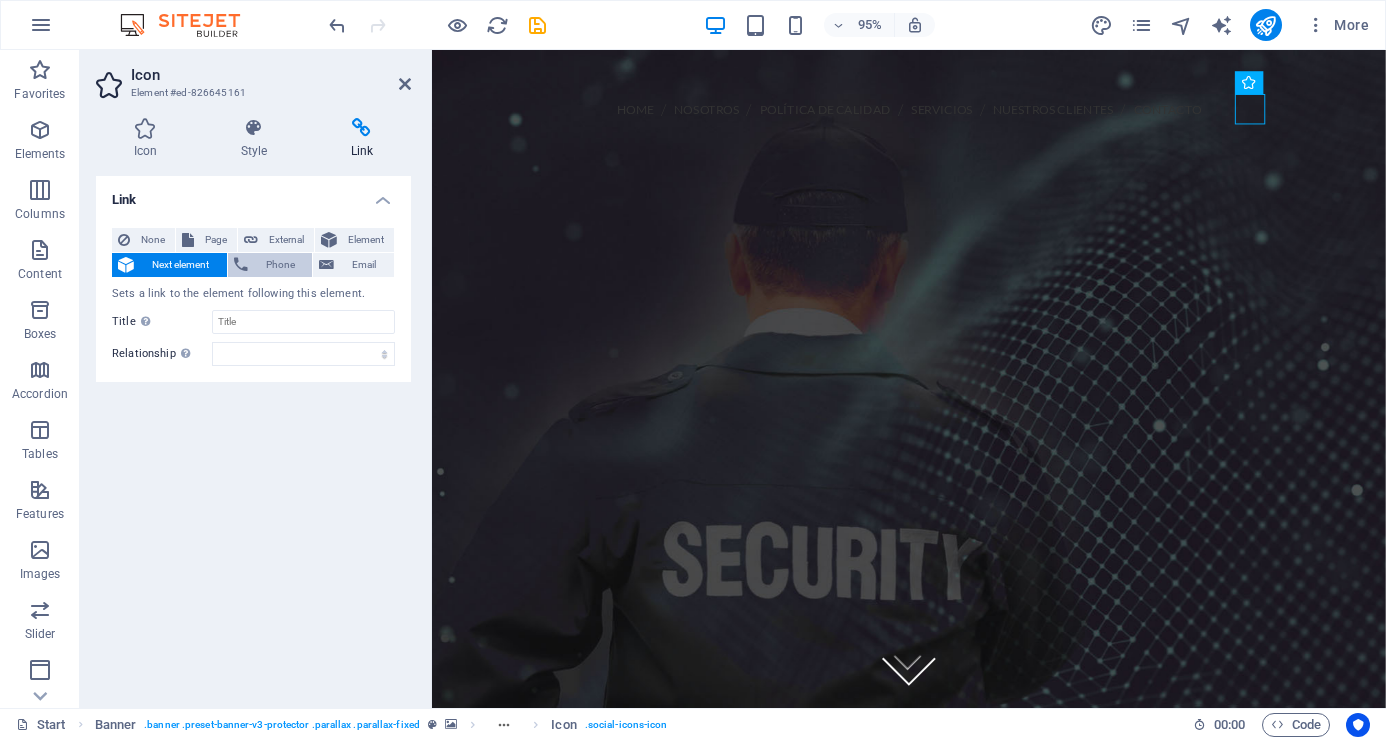 click on "Phone" at bounding box center (280, 265) 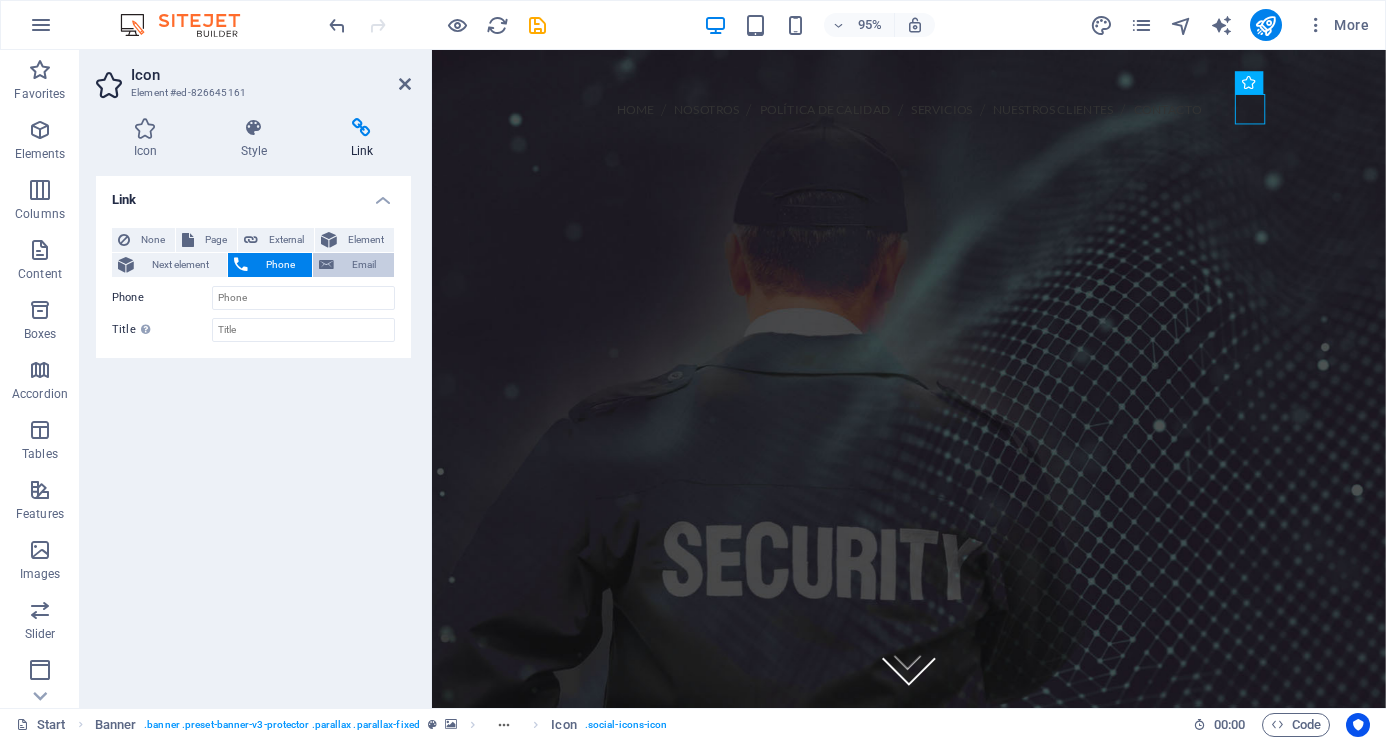 click on "Email" at bounding box center (364, 265) 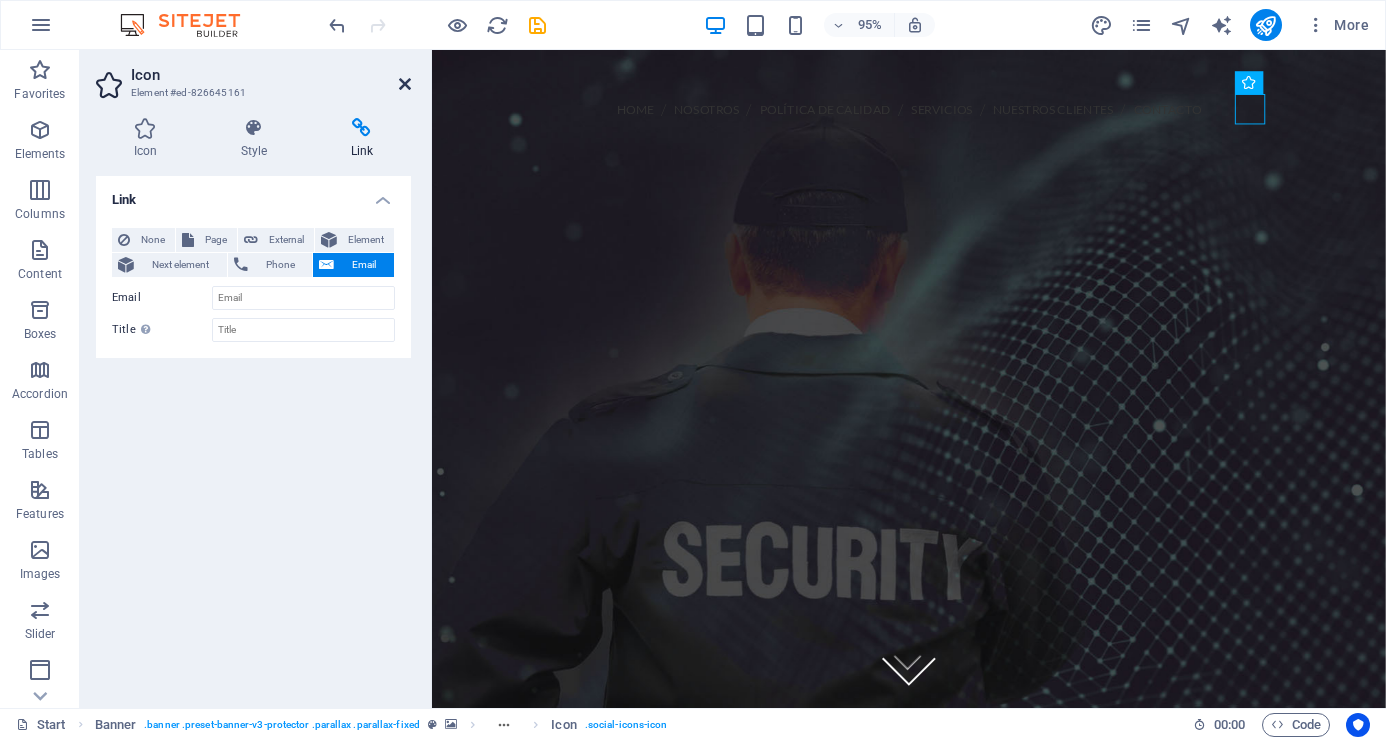 click at bounding box center (405, 84) 